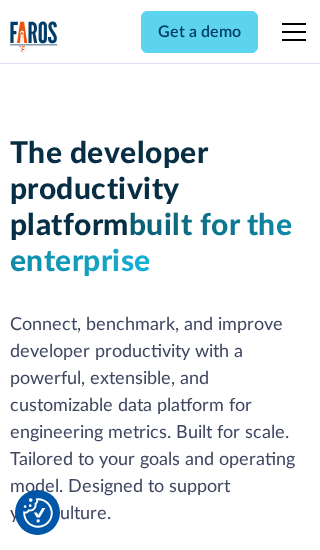 scroll, scrollTop: 0, scrollLeft: 0, axis: both 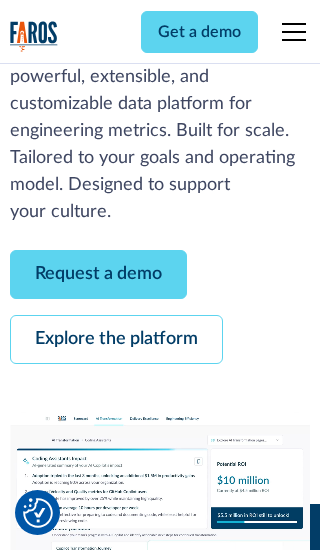 click on "Request a demo" at bounding box center [98, 274] 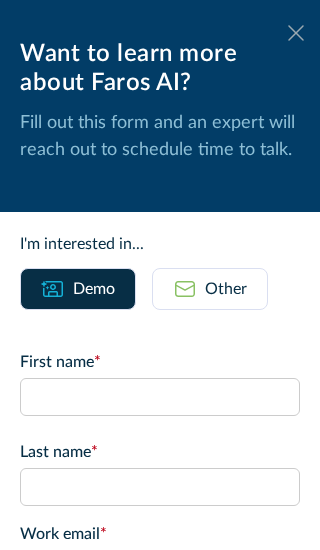 click 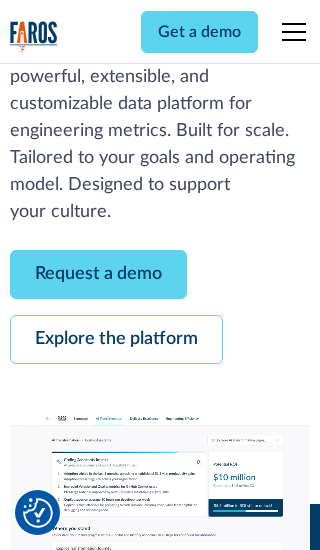 scroll, scrollTop: 367, scrollLeft: 0, axis: vertical 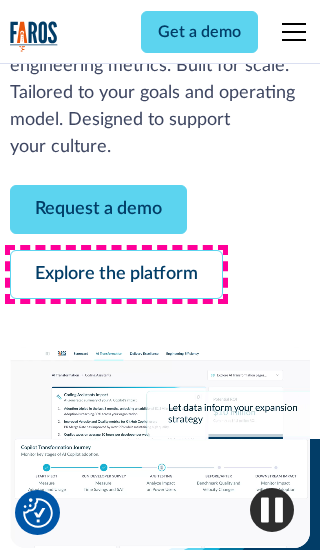 click on "Explore the platform" at bounding box center (116, 274) 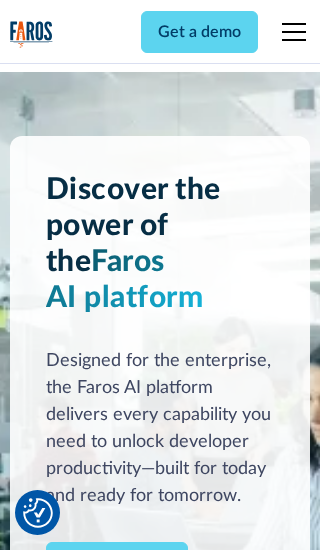 scroll, scrollTop: 0, scrollLeft: 0, axis: both 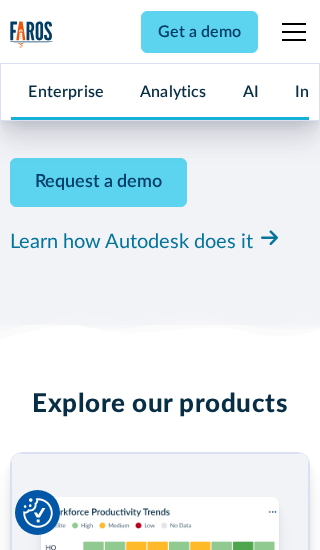 click on "Pricing" at bounding box center (34, 2462) 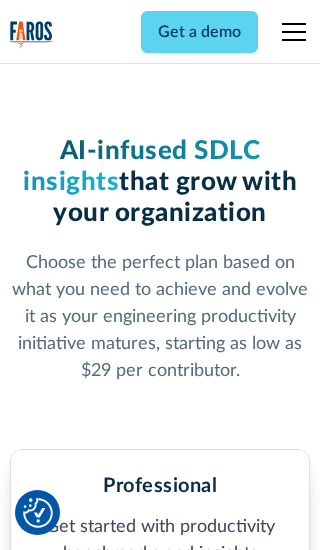 scroll, scrollTop: 0, scrollLeft: 0, axis: both 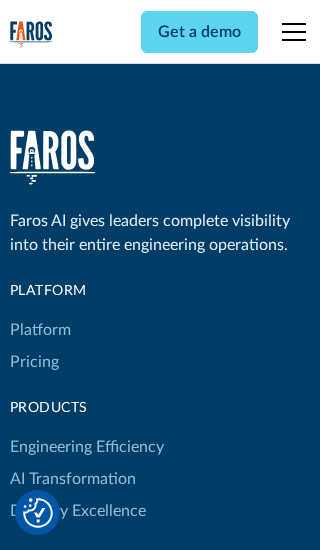 click on "Platform" at bounding box center (40, 330) 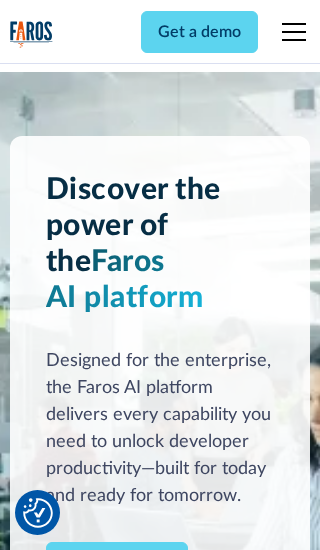 scroll, scrollTop: 0, scrollLeft: 0, axis: both 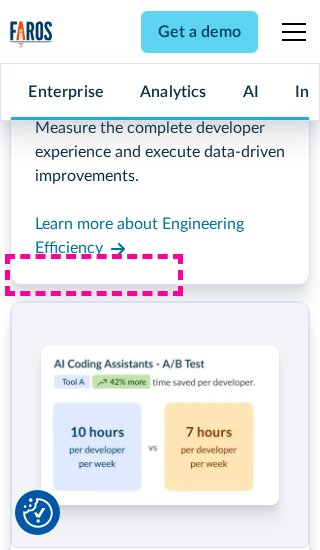 click on "Coding Assistant Impact" at bounding box center [95, 2431] 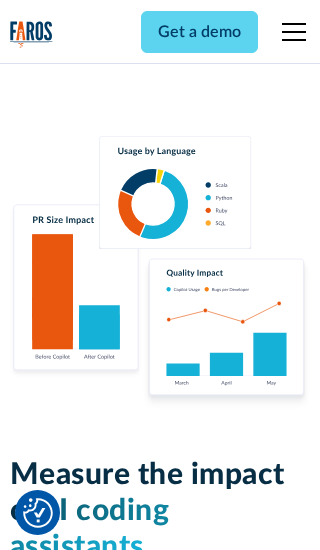 scroll, scrollTop: 0, scrollLeft: 0, axis: both 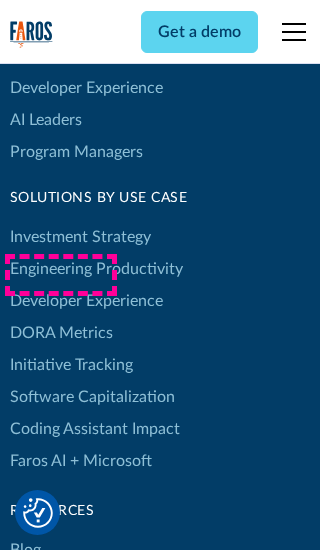 click on "DORA Metrics" at bounding box center (61, 333) 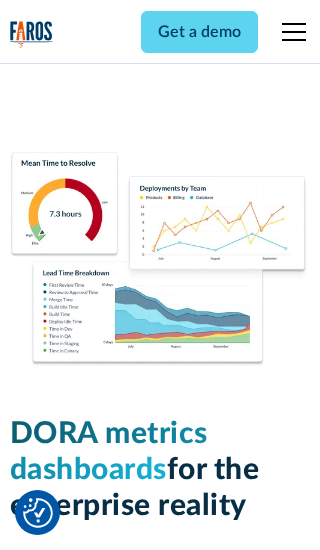 scroll, scrollTop: 0, scrollLeft: 0, axis: both 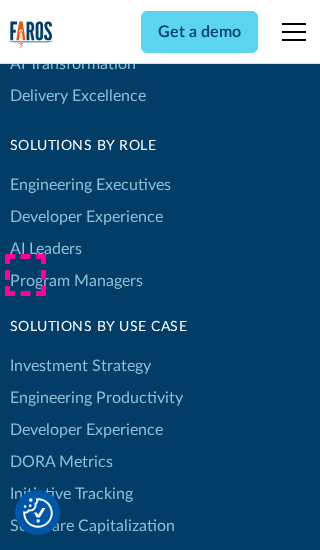 click on "Blog" at bounding box center [25, 679] 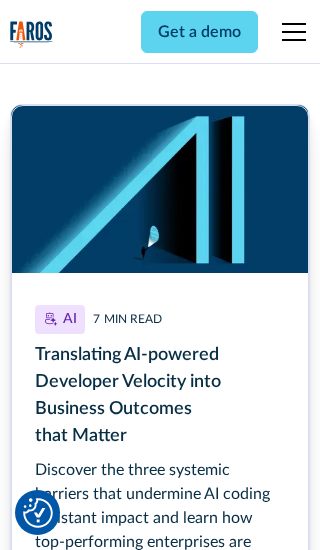 scroll, scrollTop: 0, scrollLeft: 0, axis: both 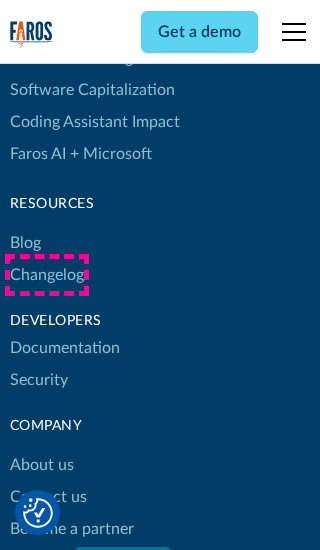 click on "Changelog" at bounding box center (47, 275) 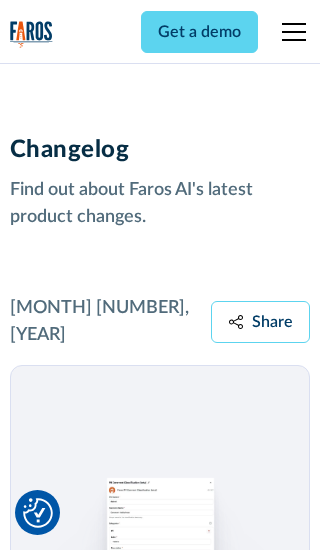 scroll, scrollTop: 0, scrollLeft: 0, axis: both 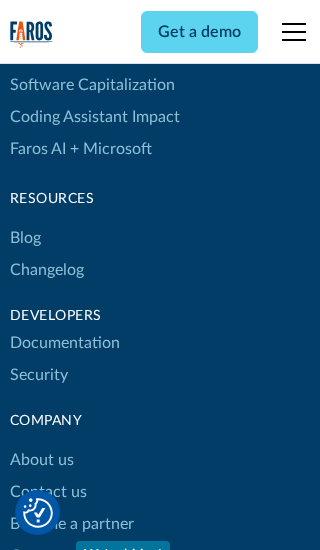click on "About us" at bounding box center (42, 460) 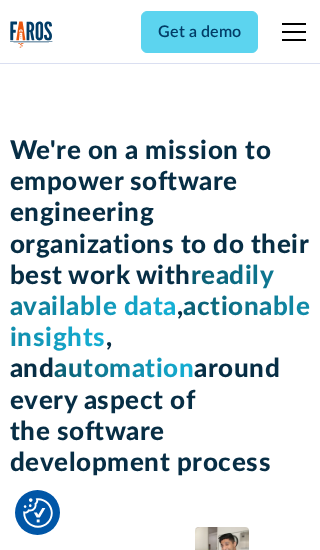 scroll, scrollTop: 0, scrollLeft: 0, axis: both 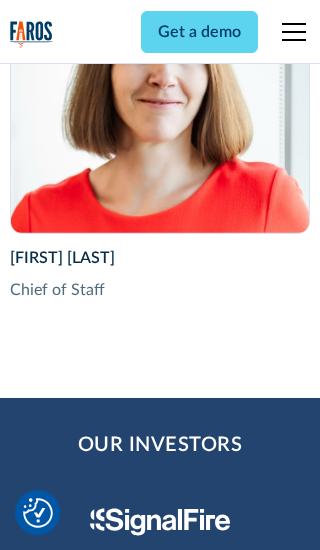 click on "Contact us" at bounding box center (48, 2829) 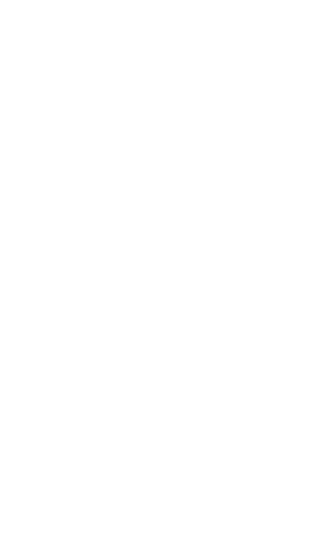 scroll, scrollTop: 0, scrollLeft: 0, axis: both 